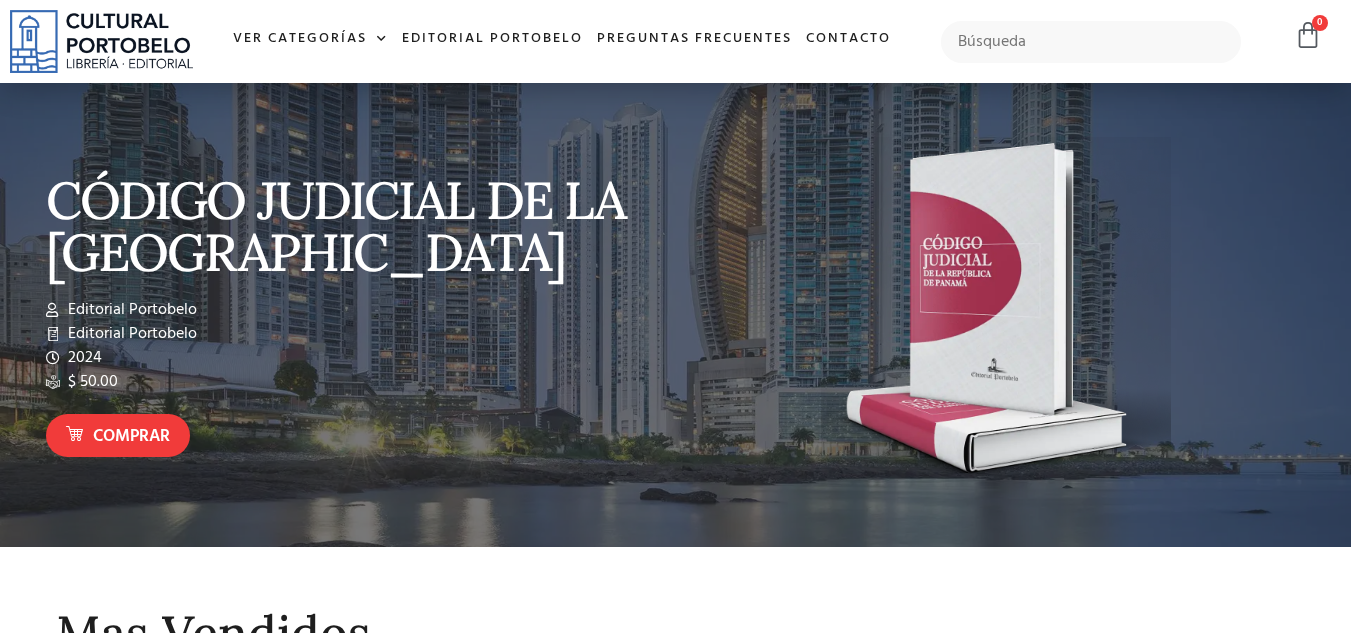 scroll, scrollTop: 0, scrollLeft: 0, axis: both 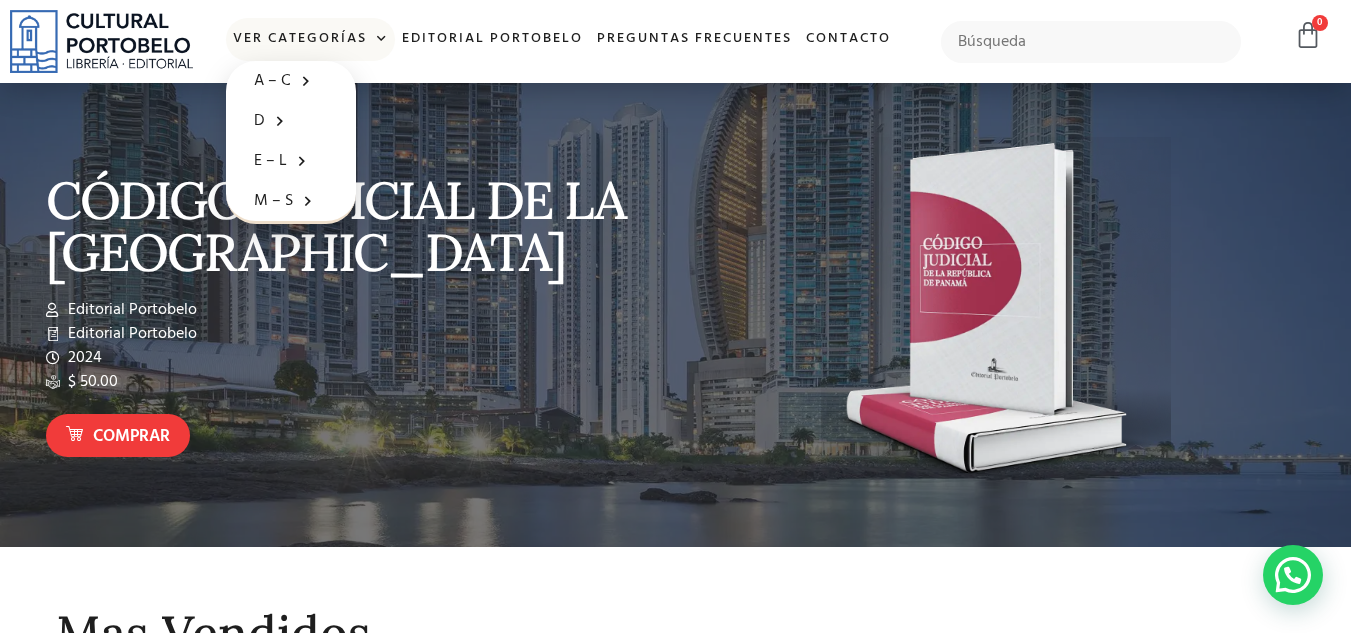 click 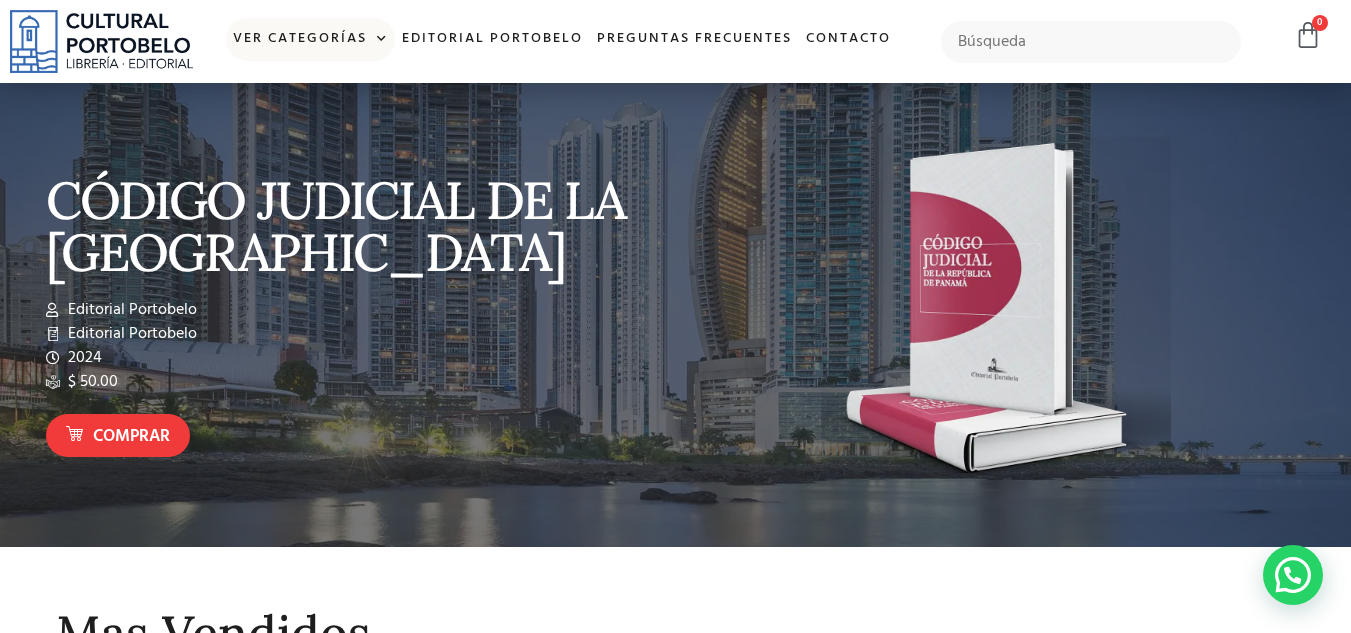 click 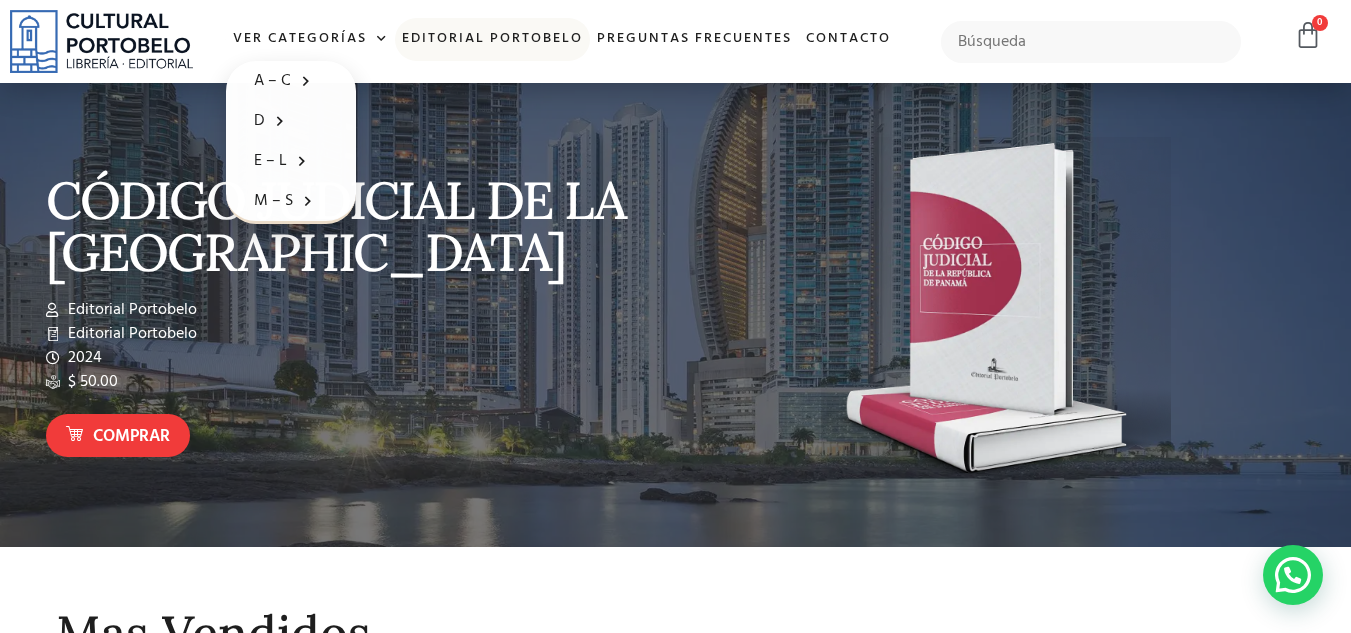 click on "Editorial Portobelo" 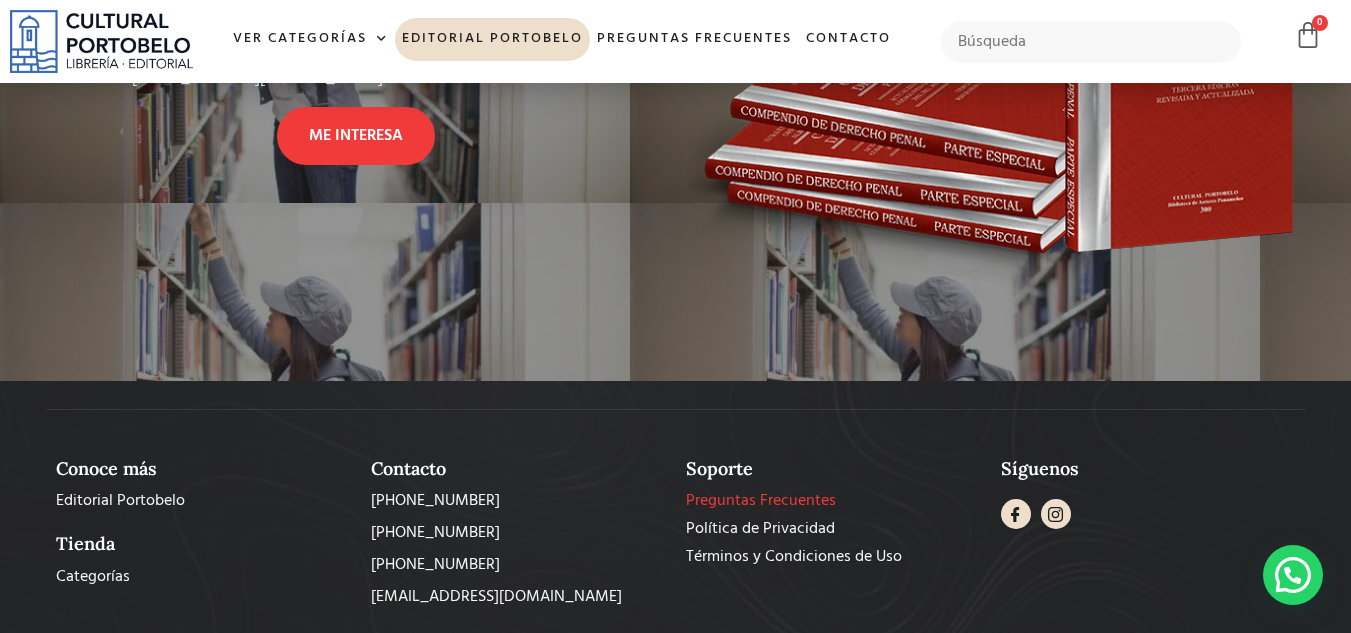 scroll, scrollTop: 1864, scrollLeft: 0, axis: vertical 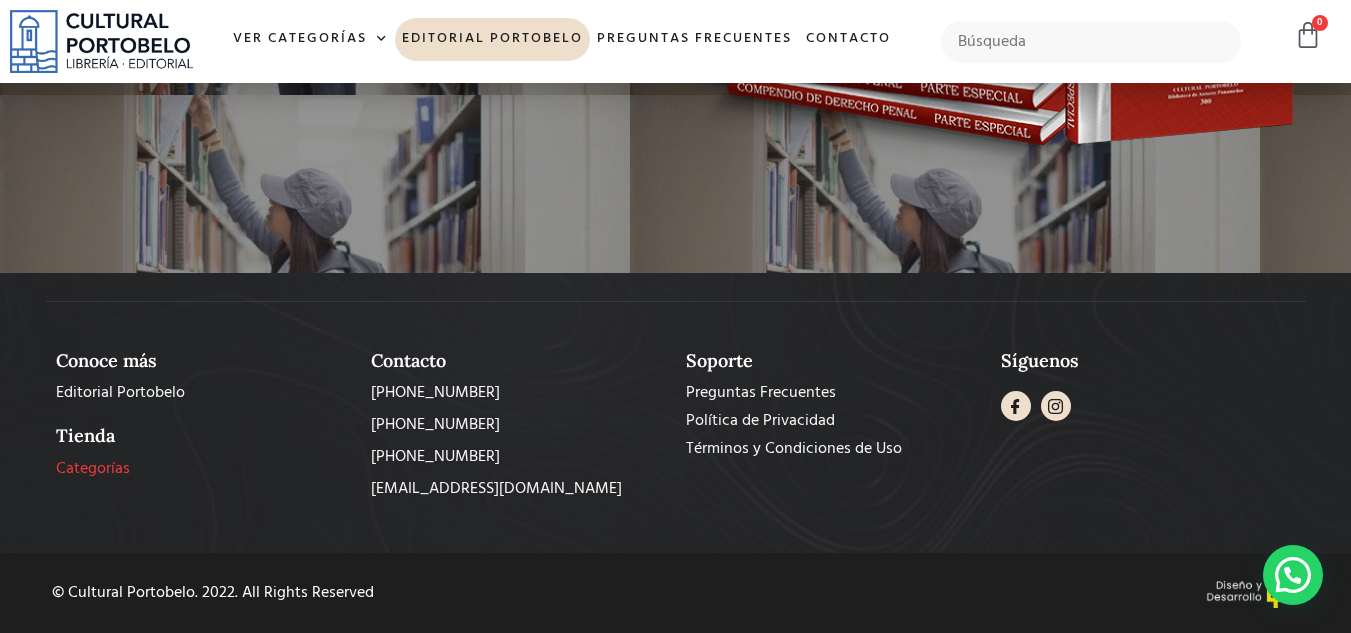 click on "Categorías" at bounding box center (93, 469) 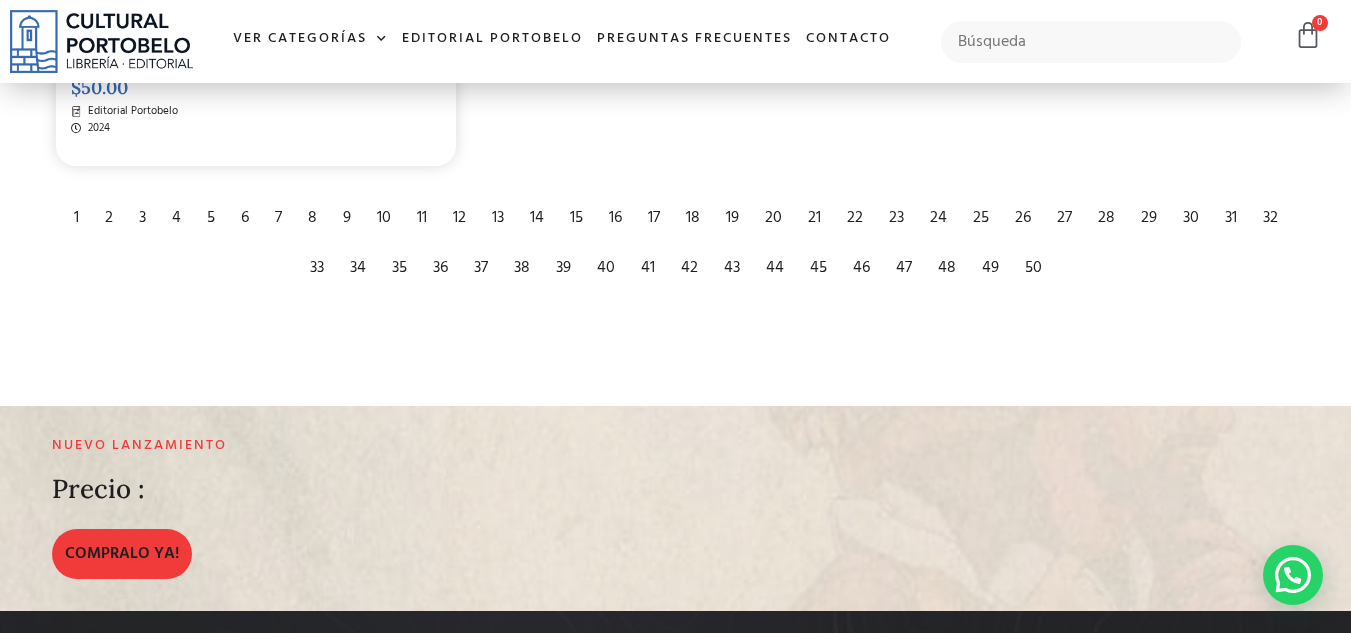 scroll, scrollTop: 3500, scrollLeft: 0, axis: vertical 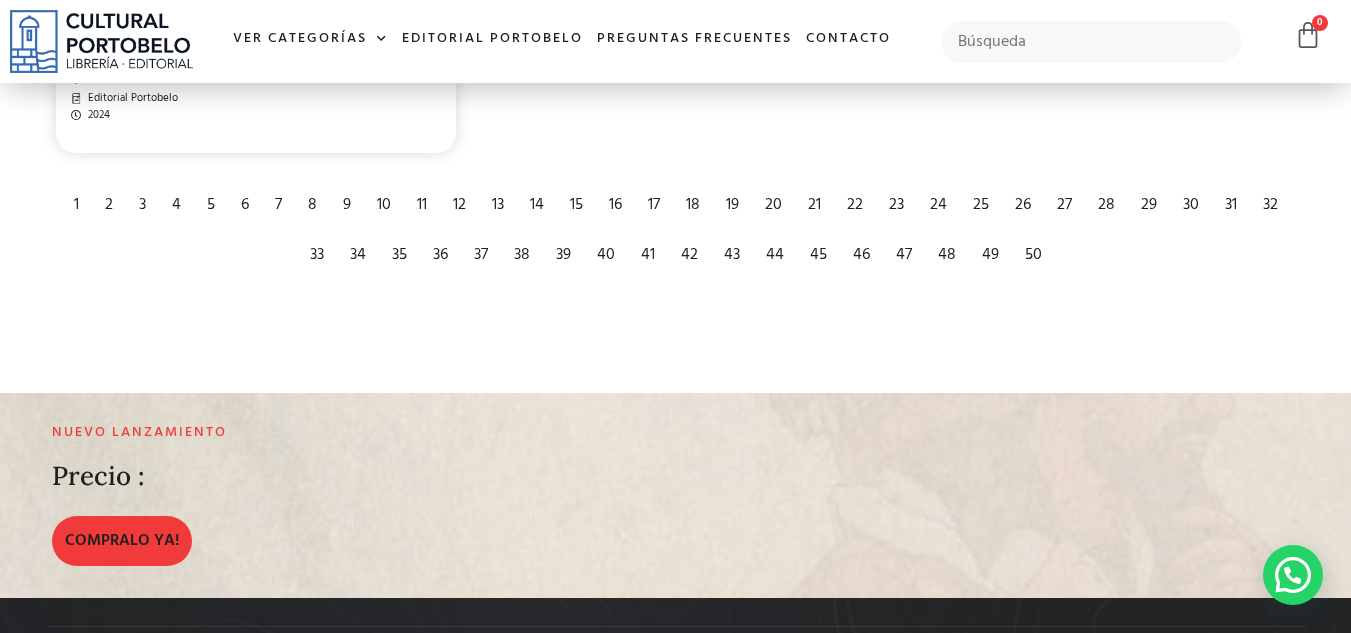 click on "2" at bounding box center (109, 205) 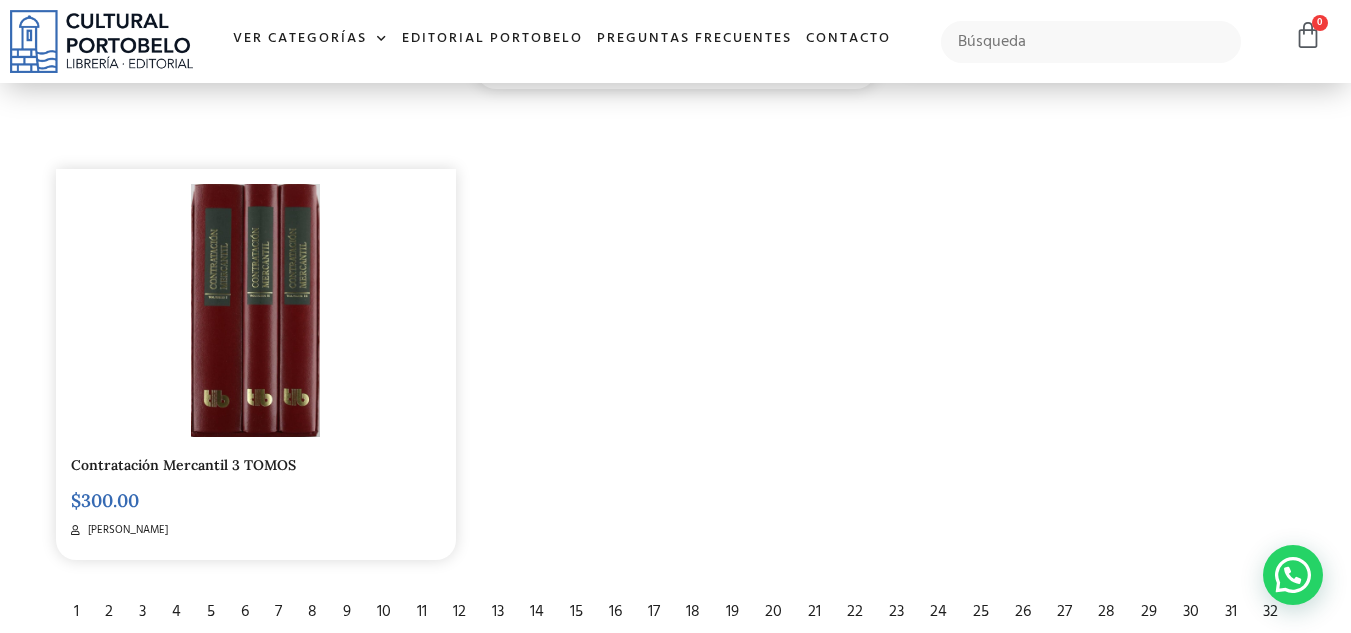 scroll, scrollTop: 2600, scrollLeft: 0, axis: vertical 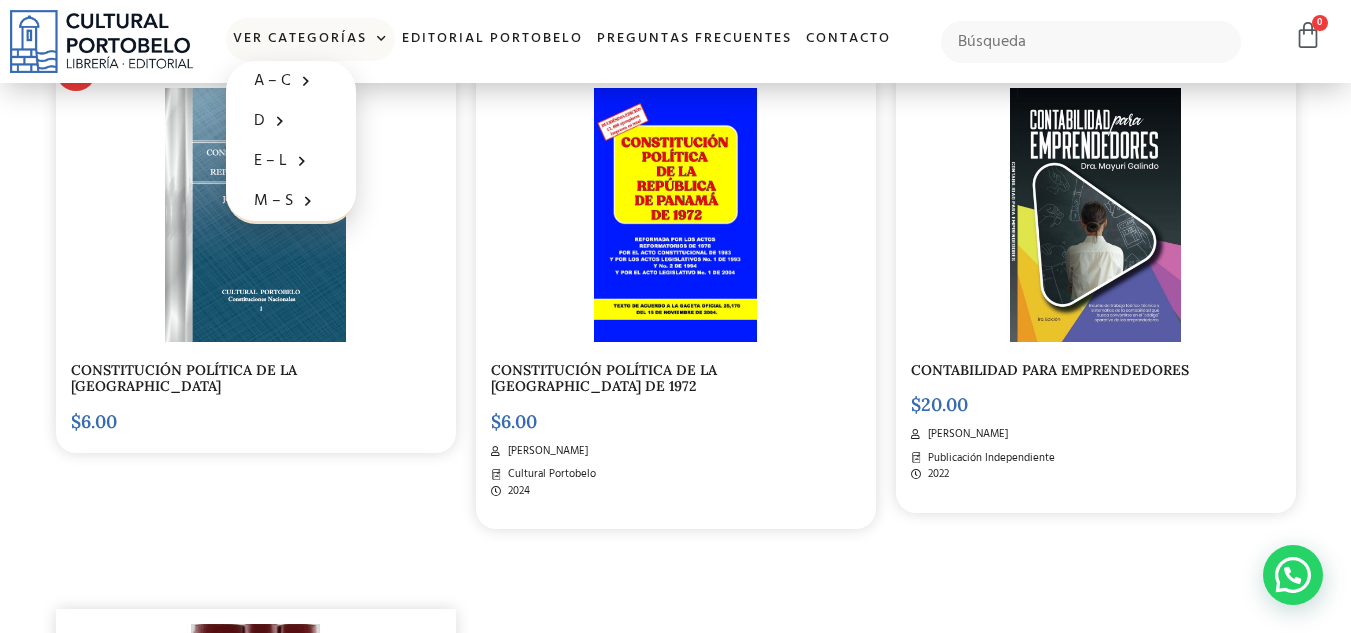 click 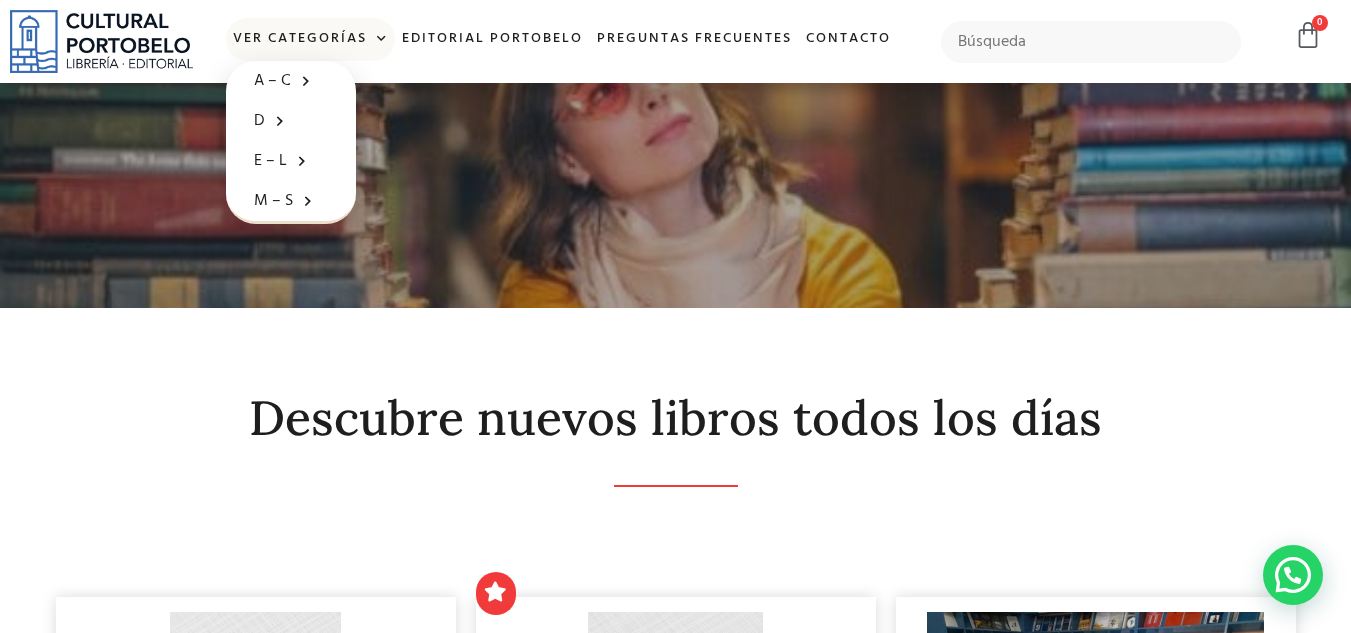 click on "Ver Categorías" 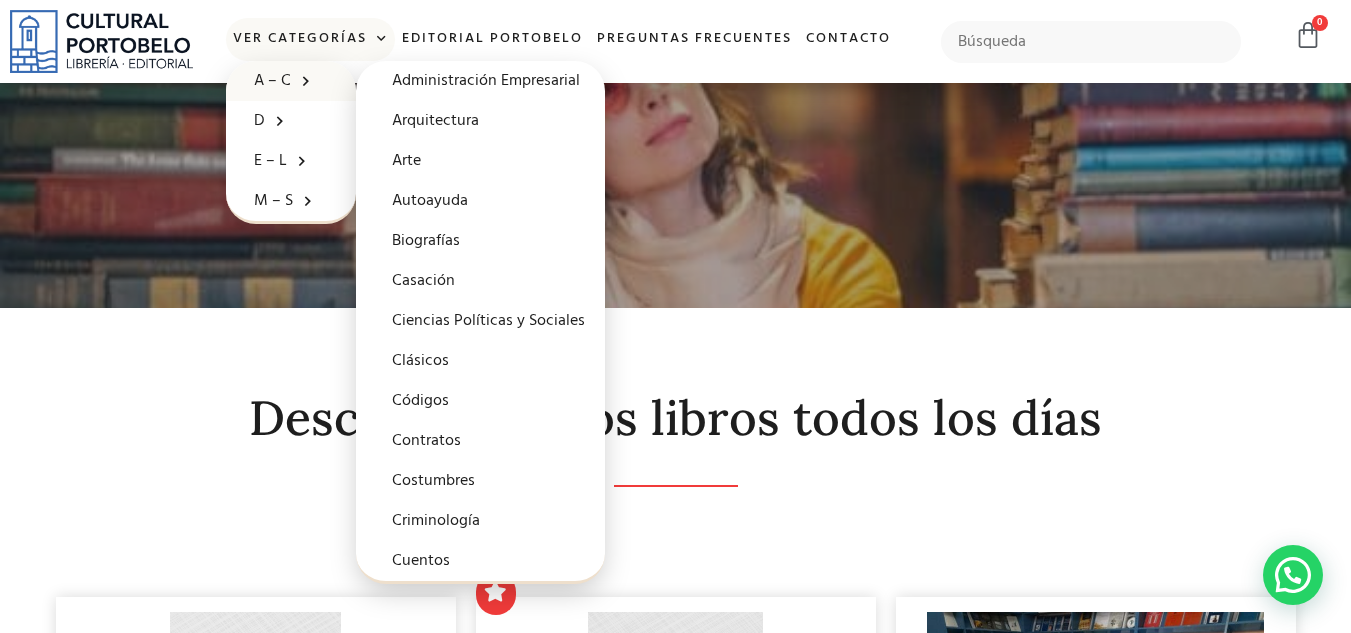 click on "A – C" 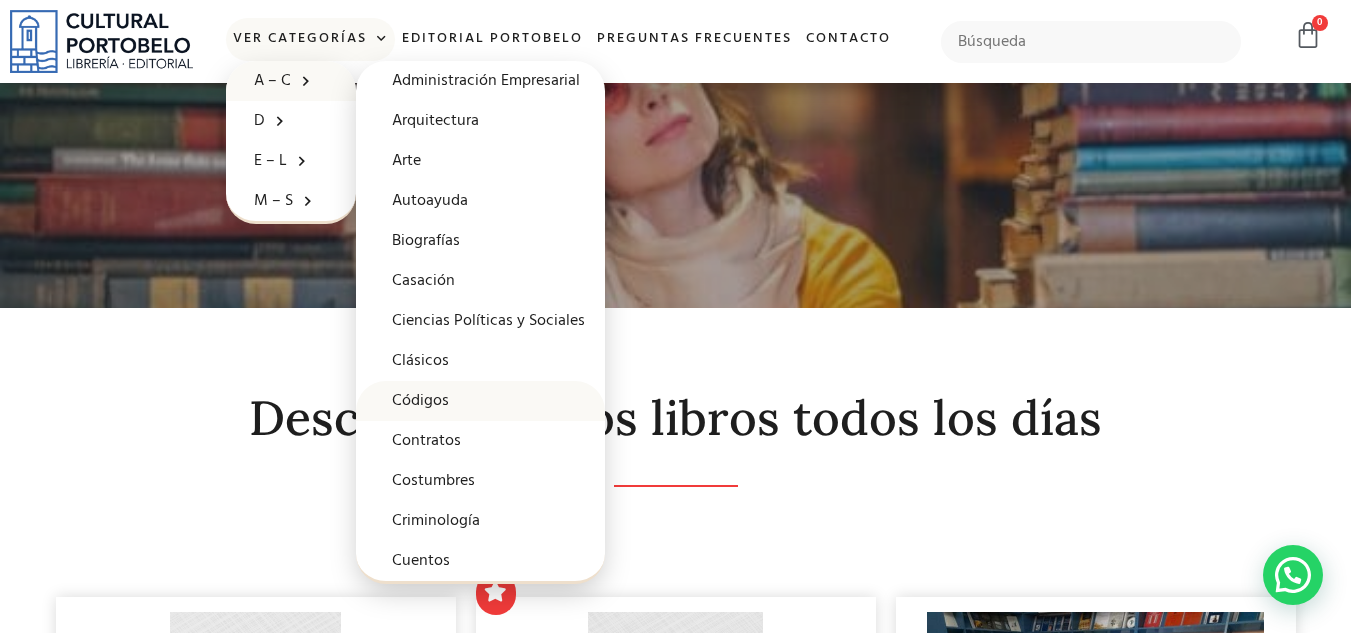 click on "Códigos" 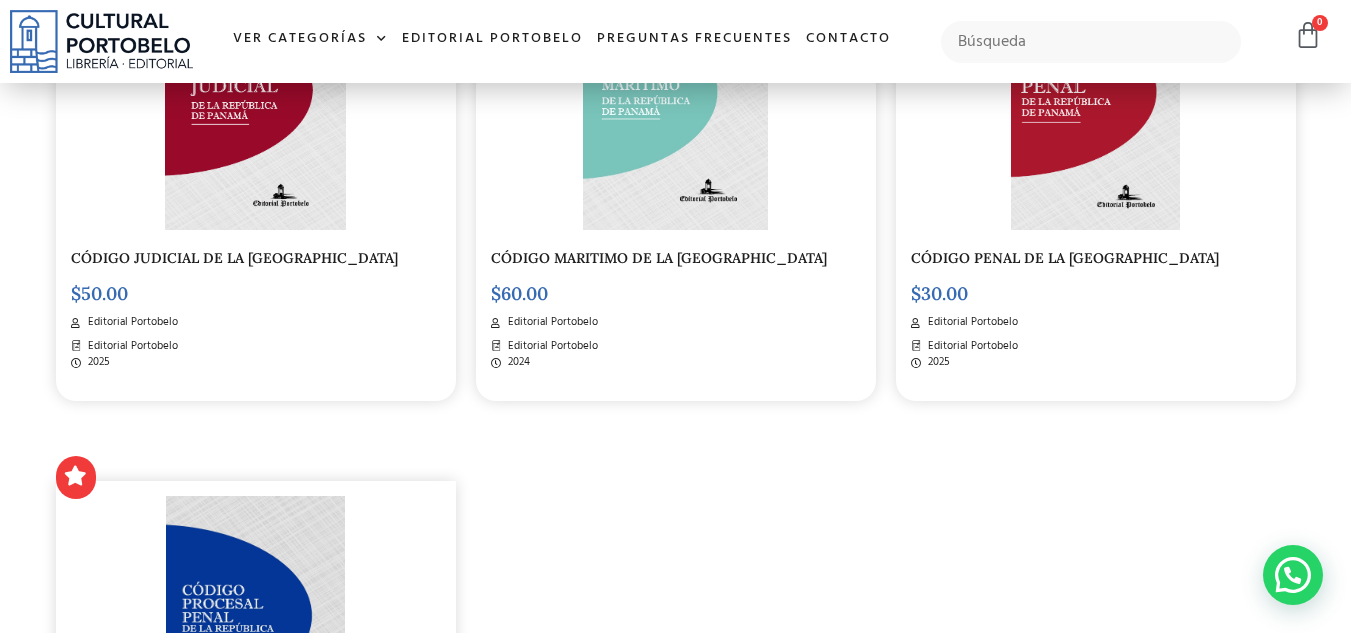 scroll, scrollTop: 3000, scrollLeft: 0, axis: vertical 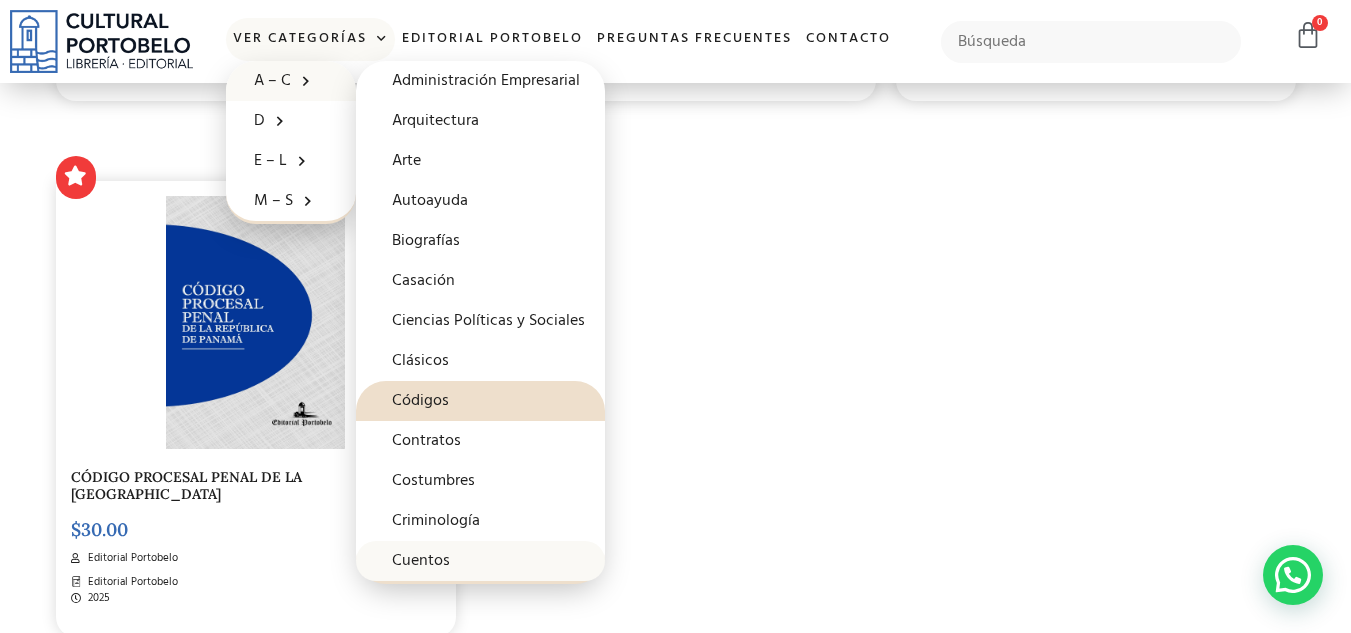 click on "Cuentos" 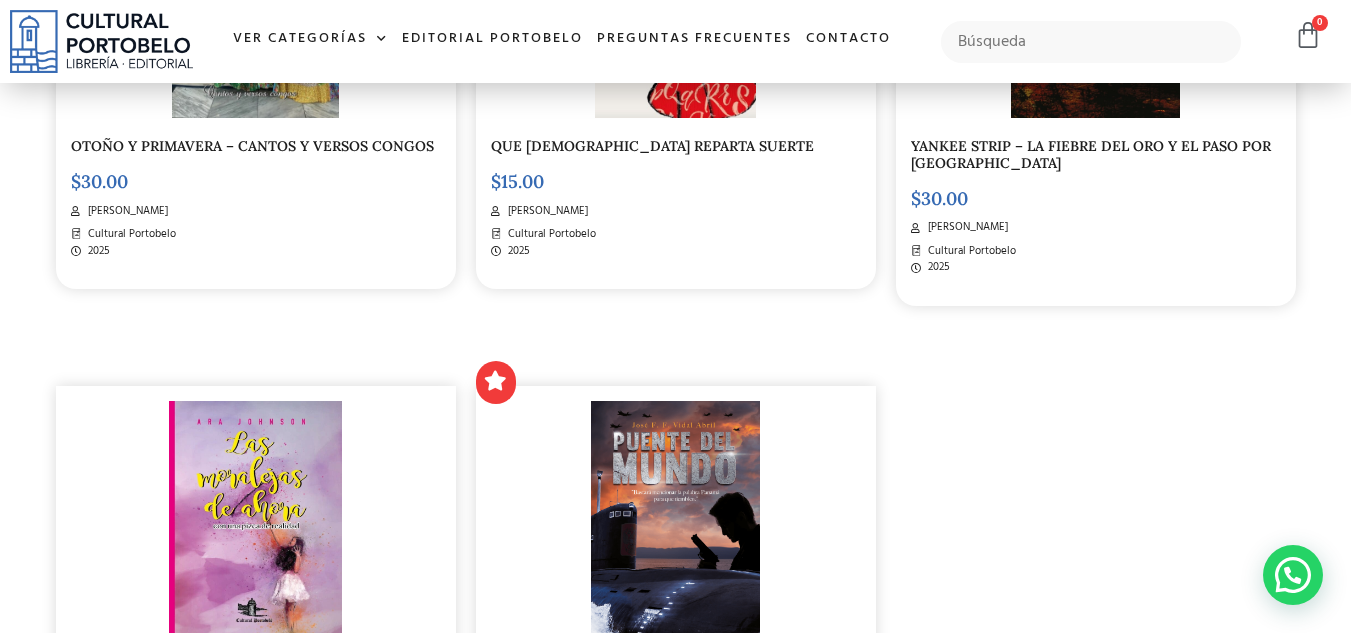 scroll, scrollTop: 2700, scrollLeft: 0, axis: vertical 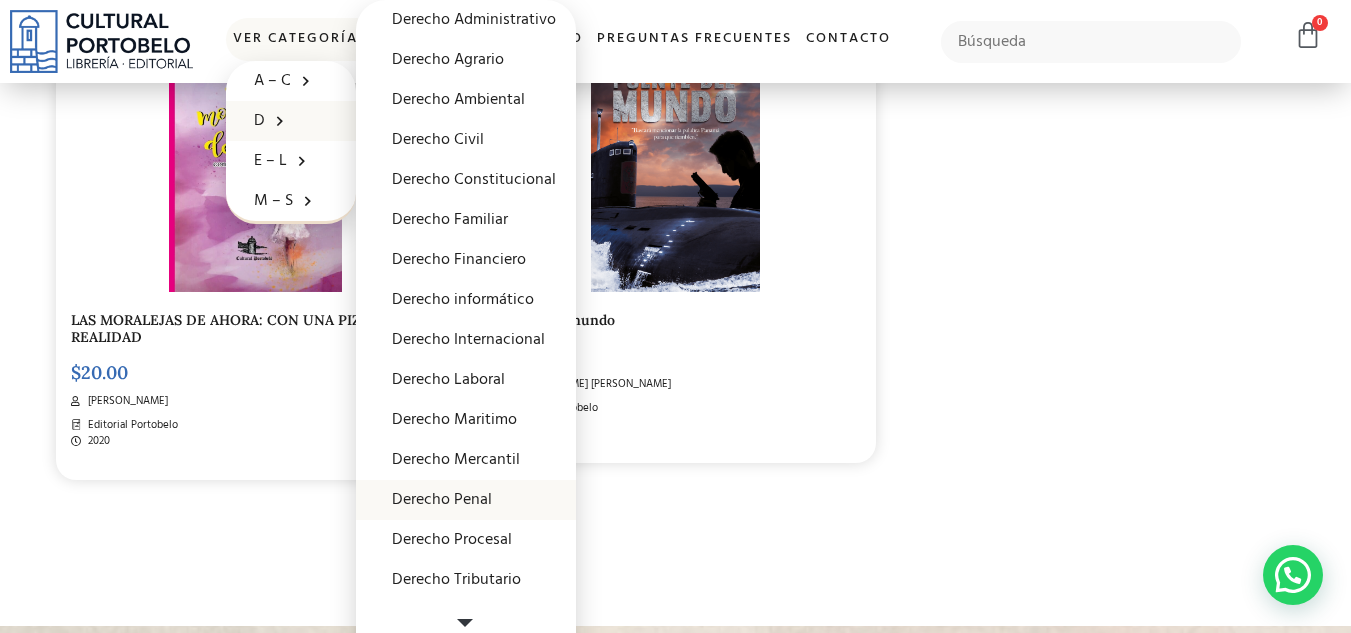 click on "Derecho Penal" 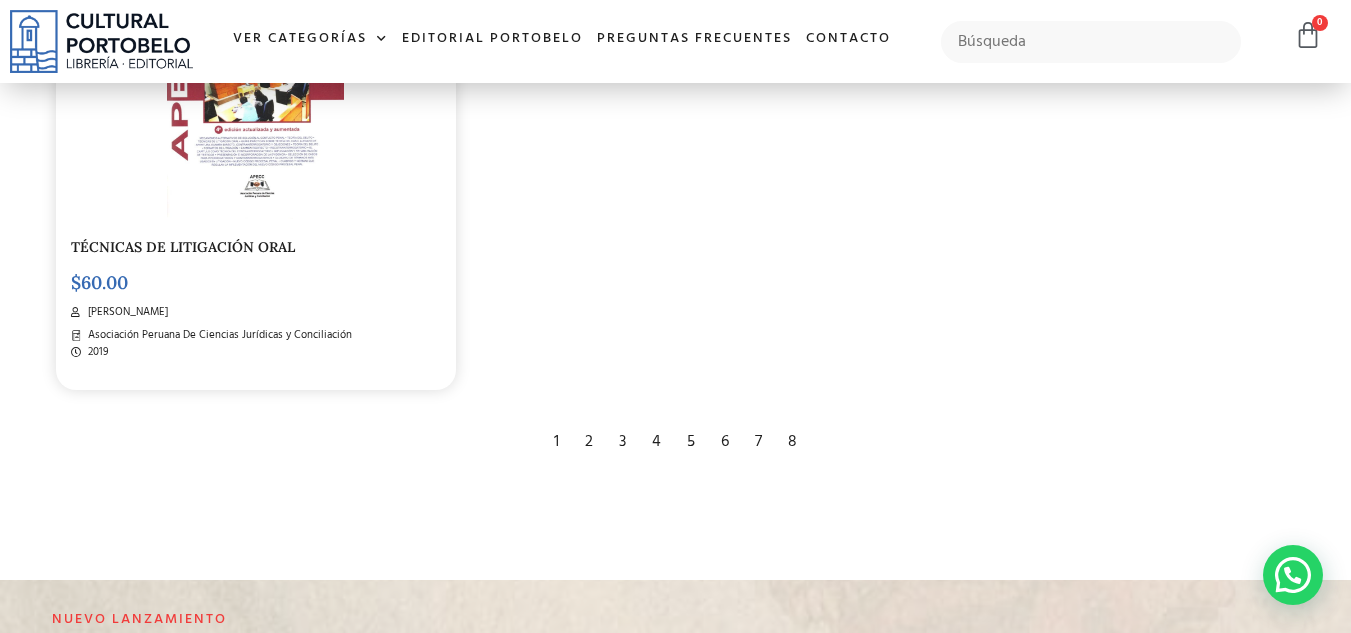 scroll, scrollTop: 3700, scrollLeft: 0, axis: vertical 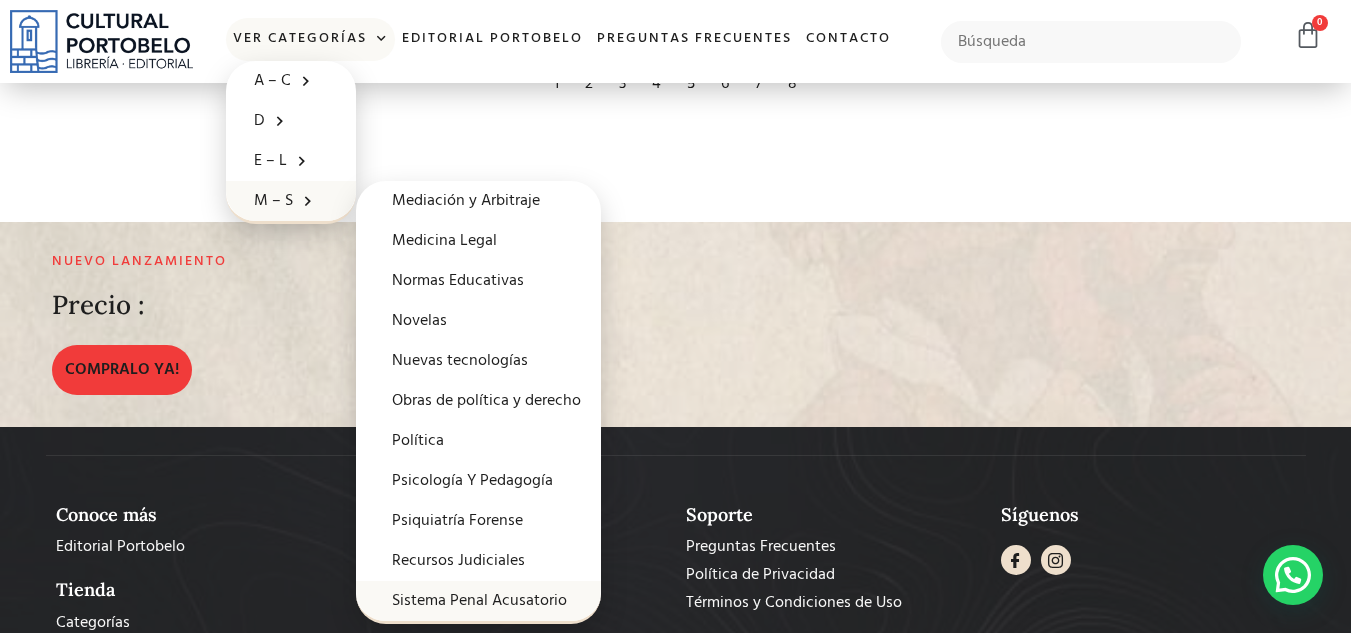 click on "Sistema Penal Acusatorio" 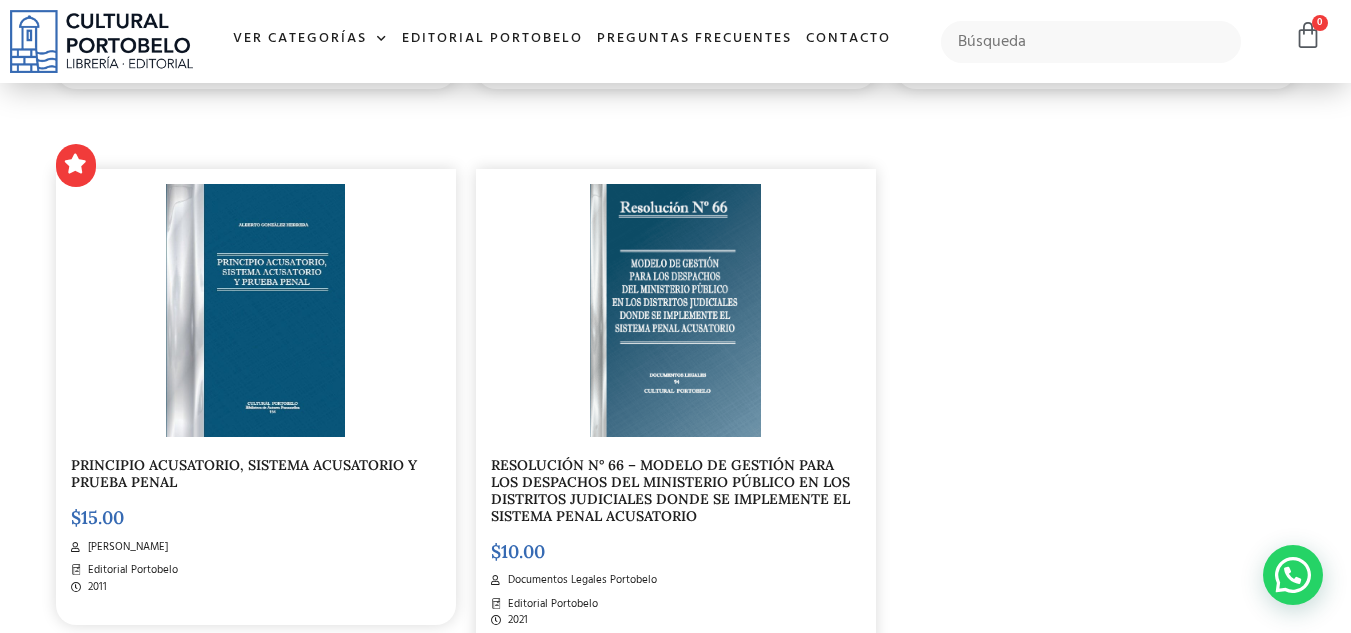 scroll, scrollTop: 3100, scrollLeft: 0, axis: vertical 